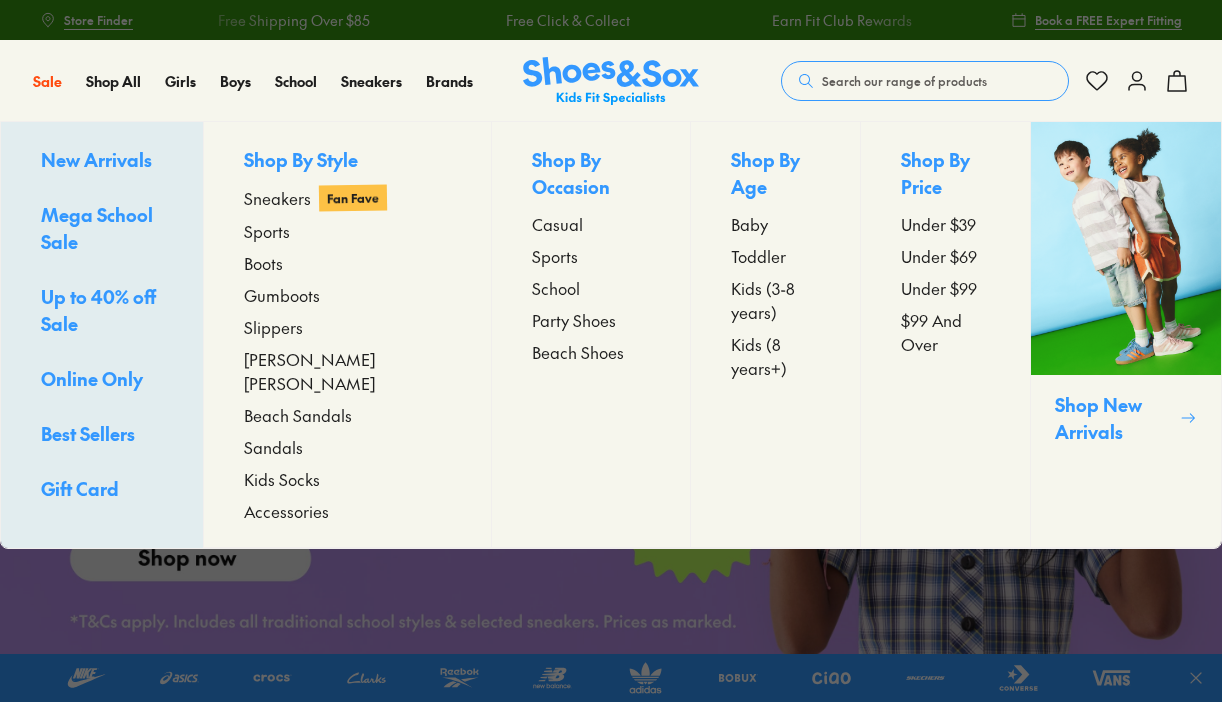 scroll, scrollTop: 0, scrollLeft: 0, axis: both 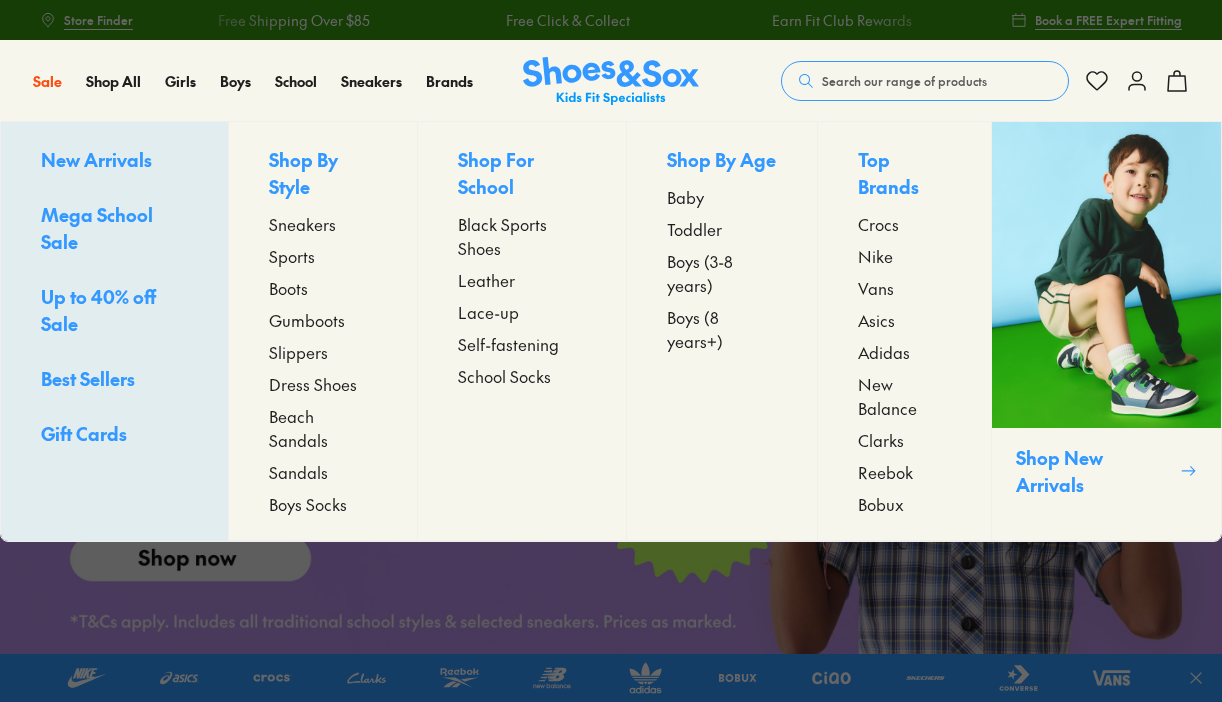 click on "Sneakers" at bounding box center (302, 224) 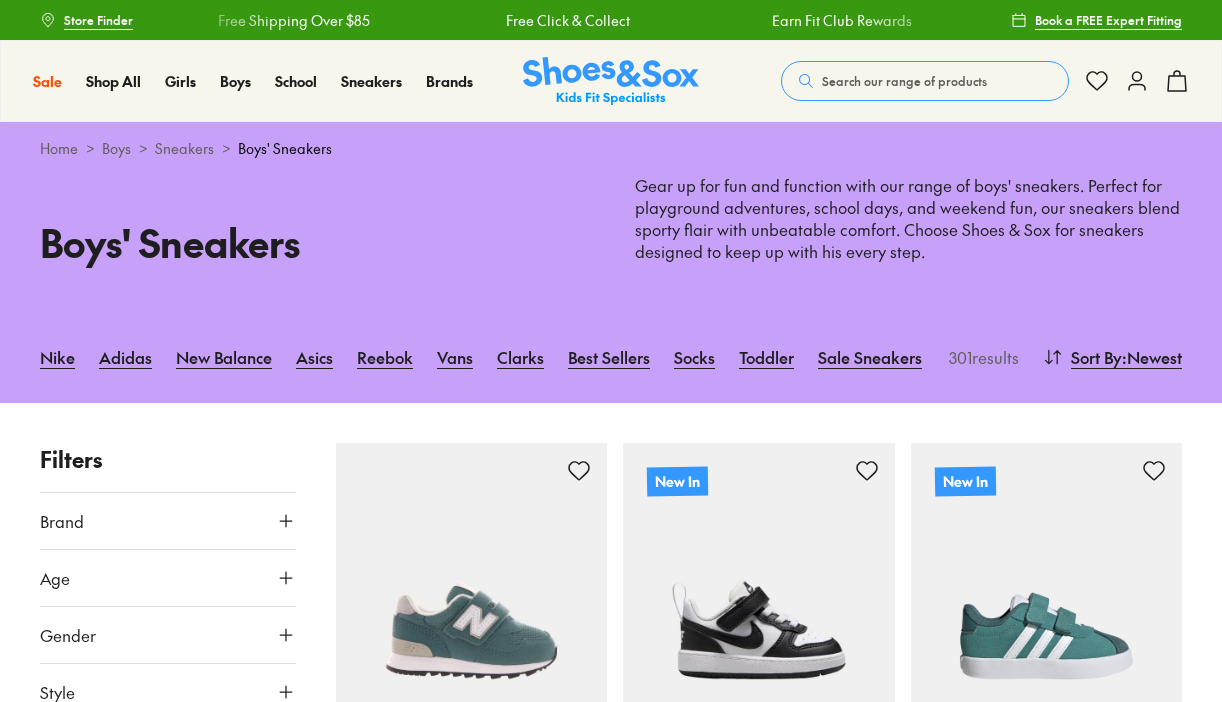 scroll, scrollTop: 179, scrollLeft: 0, axis: vertical 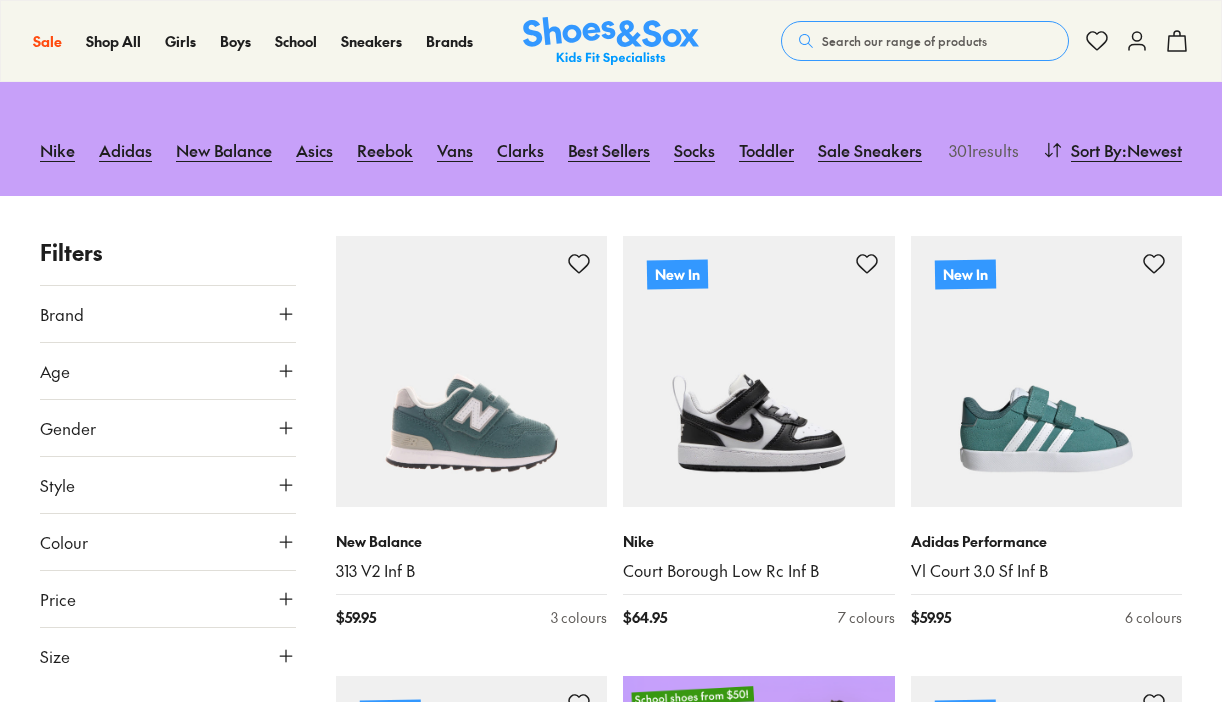 click on "Age" at bounding box center [168, 371] 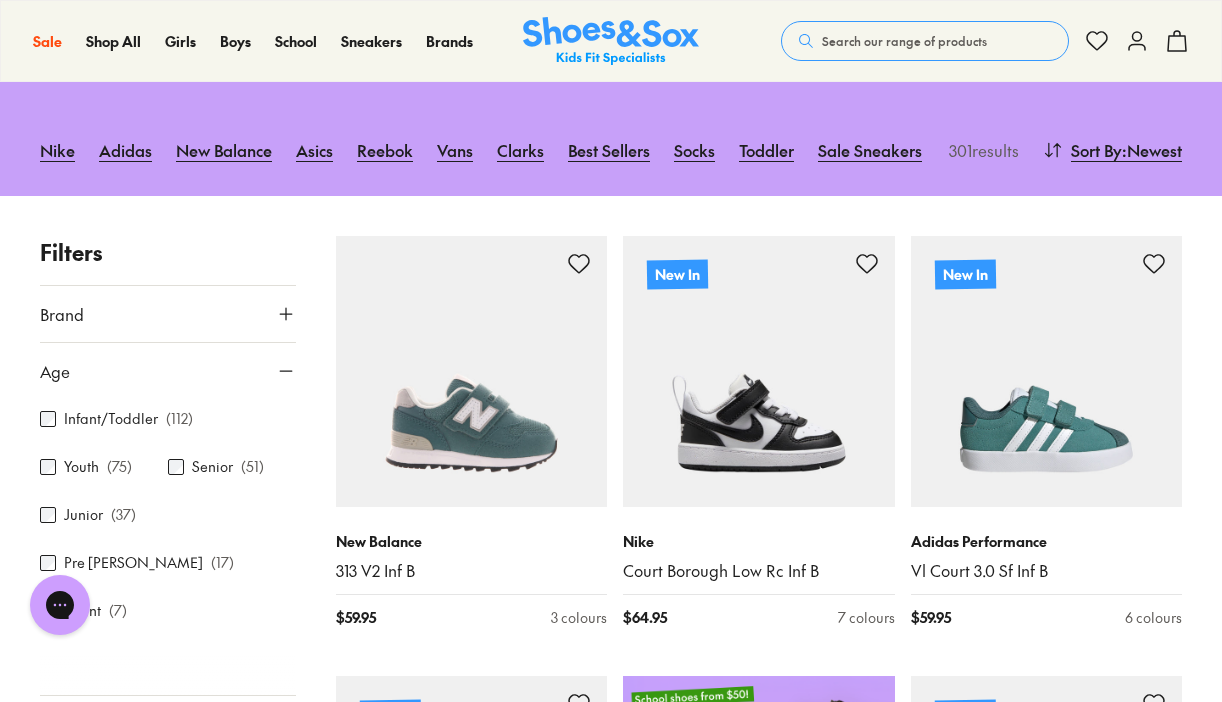 scroll, scrollTop: 0, scrollLeft: 0, axis: both 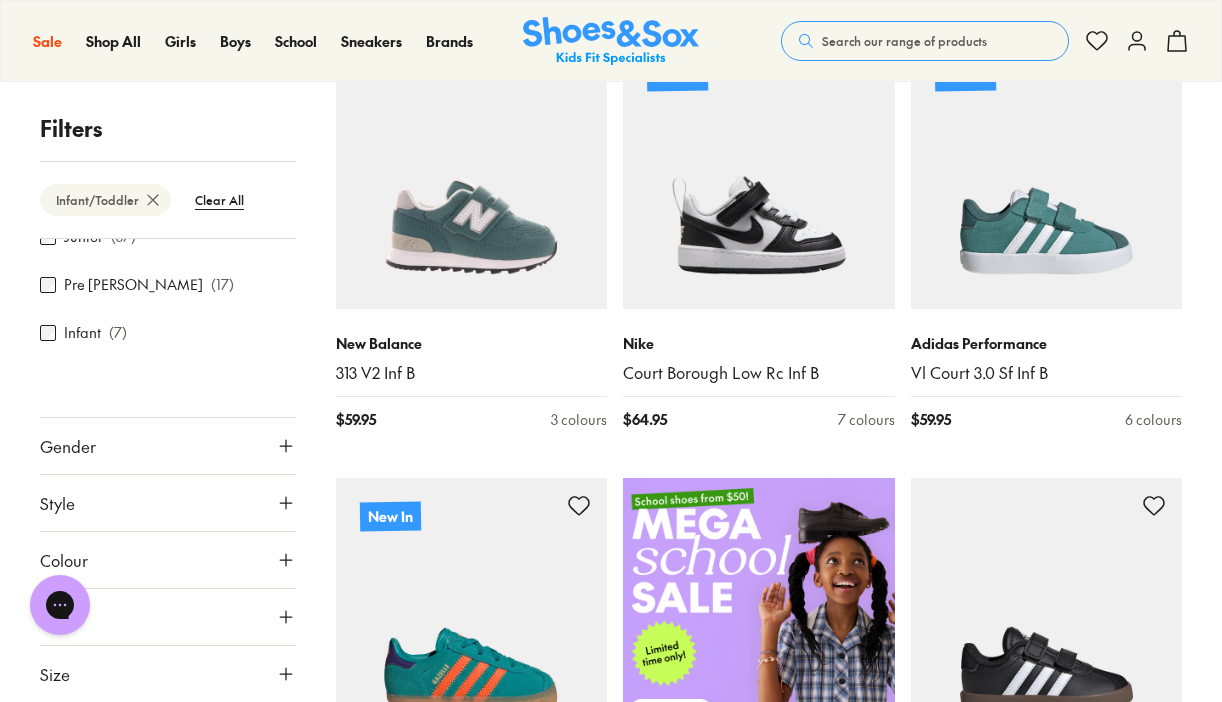 click on "Gender" at bounding box center [168, 446] 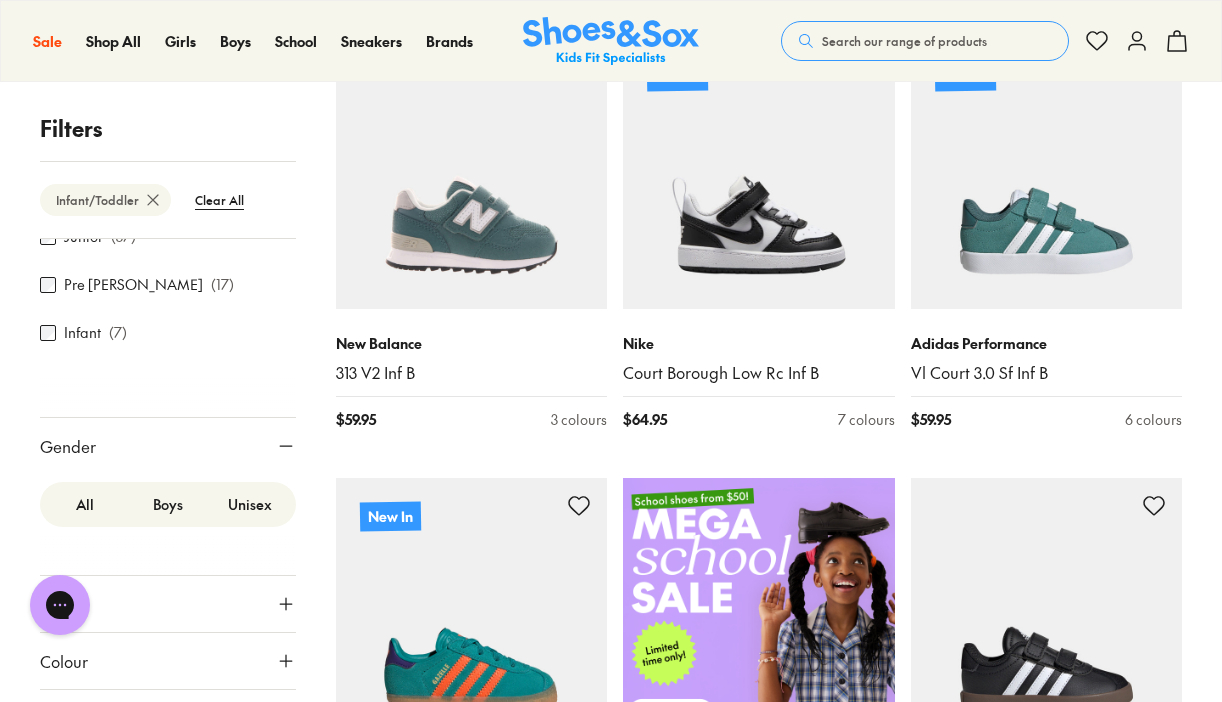 scroll, scrollTop: 332, scrollLeft: 0, axis: vertical 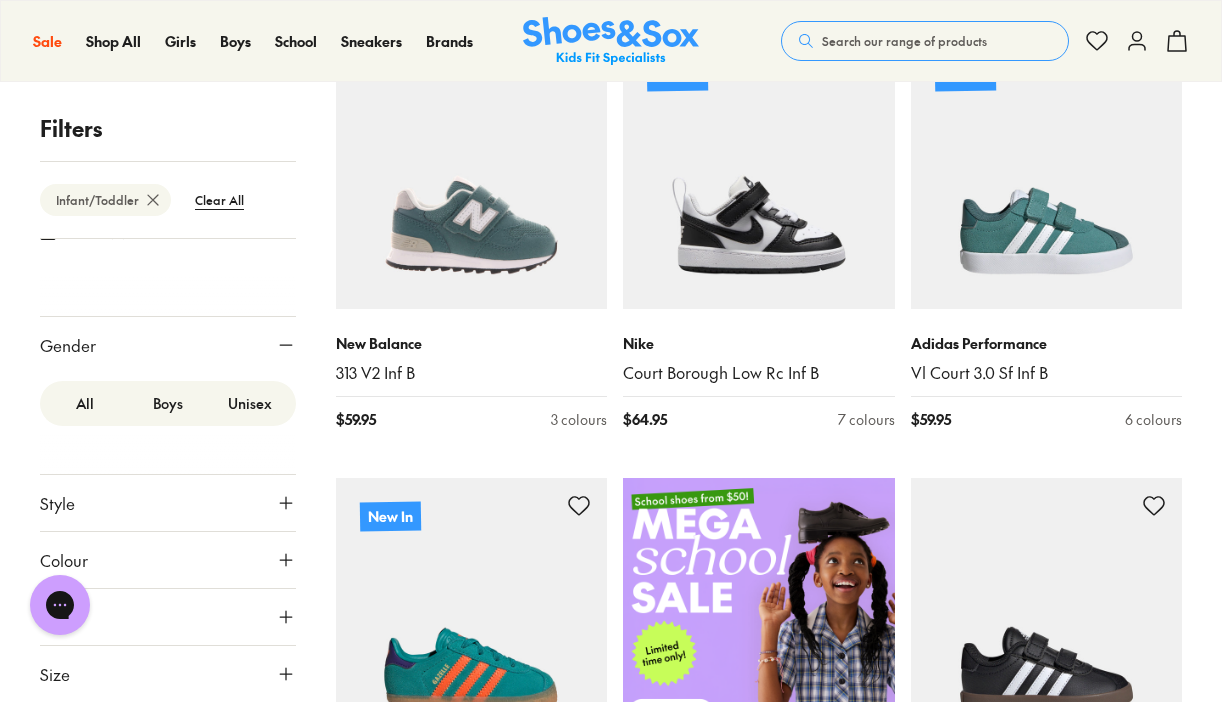 drag, startPoint x: 168, startPoint y: 382, endPoint x: 165, endPoint y: 407, distance: 25.179358 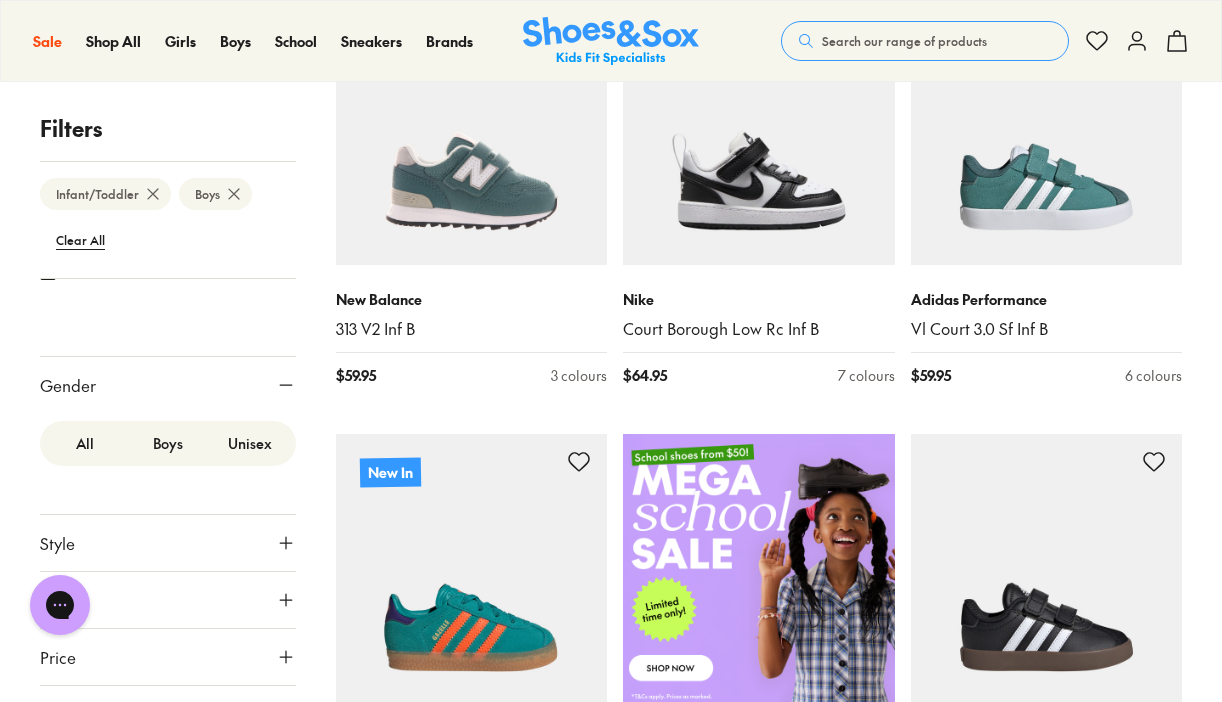 scroll, scrollTop: 450, scrollLeft: 0, axis: vertical 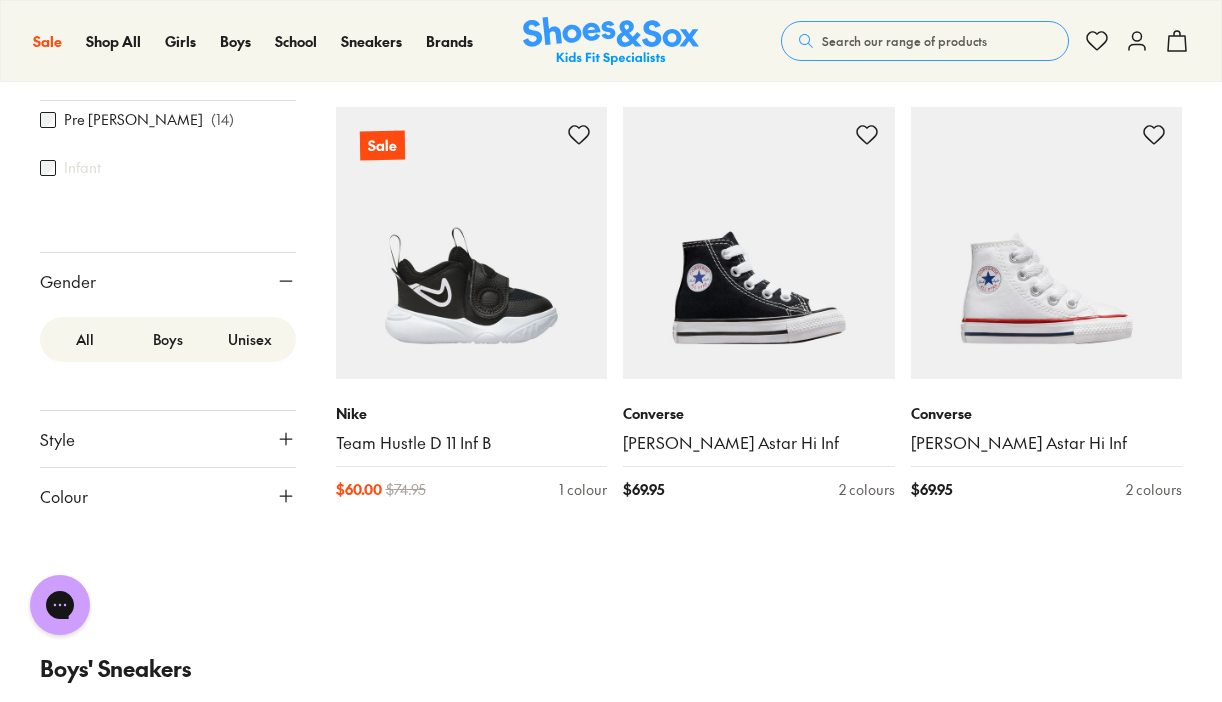 click on "Style" at bounding box center [168, 439] 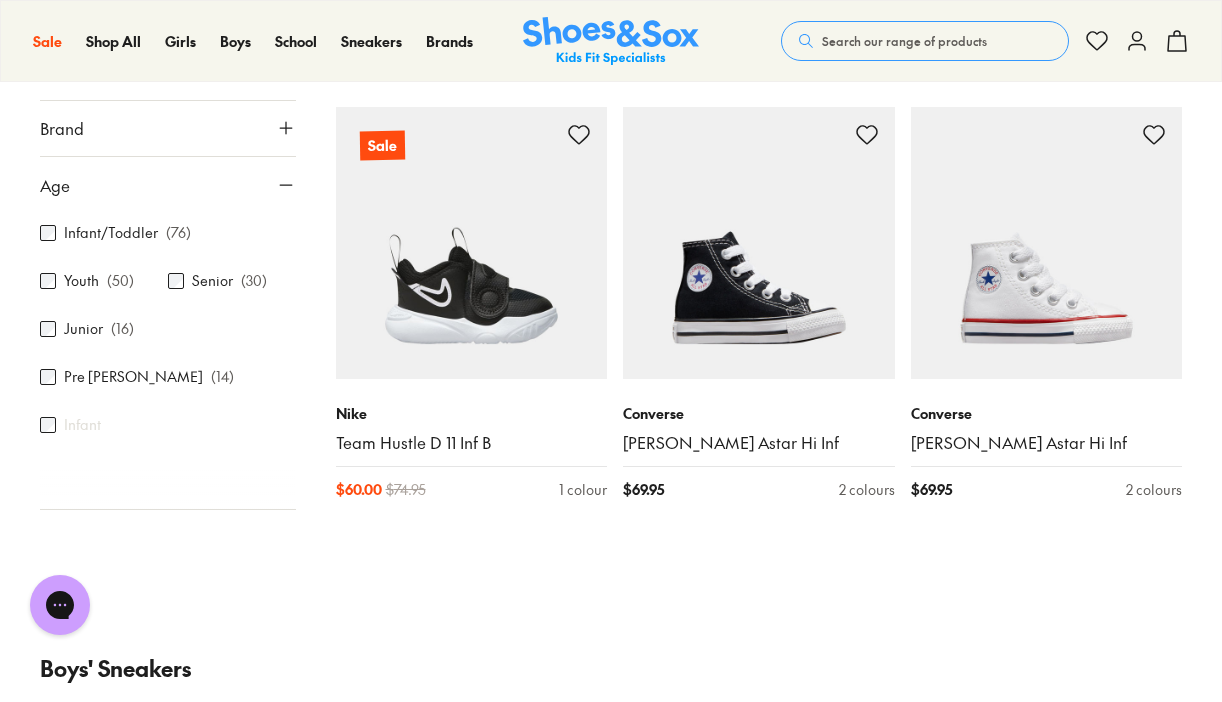 scroll, scrollTop: 0, scrollLeft: 0, axis: both 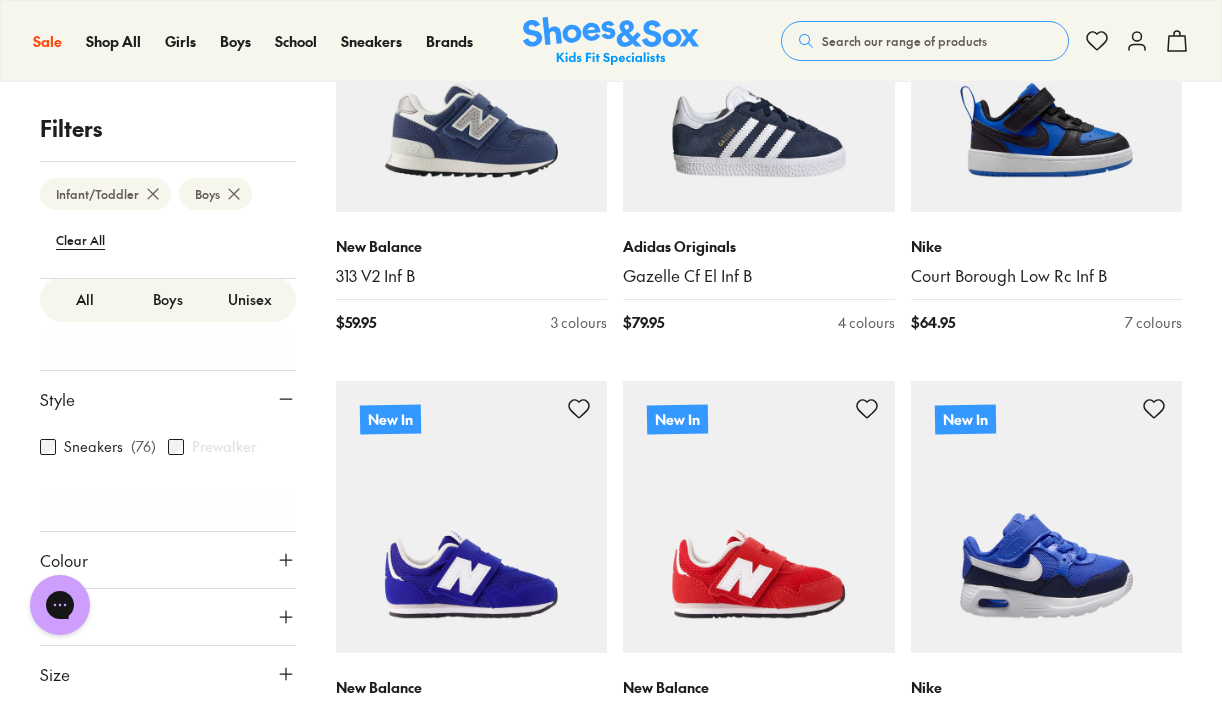 click on "Size" at bounding box center (168, 674) 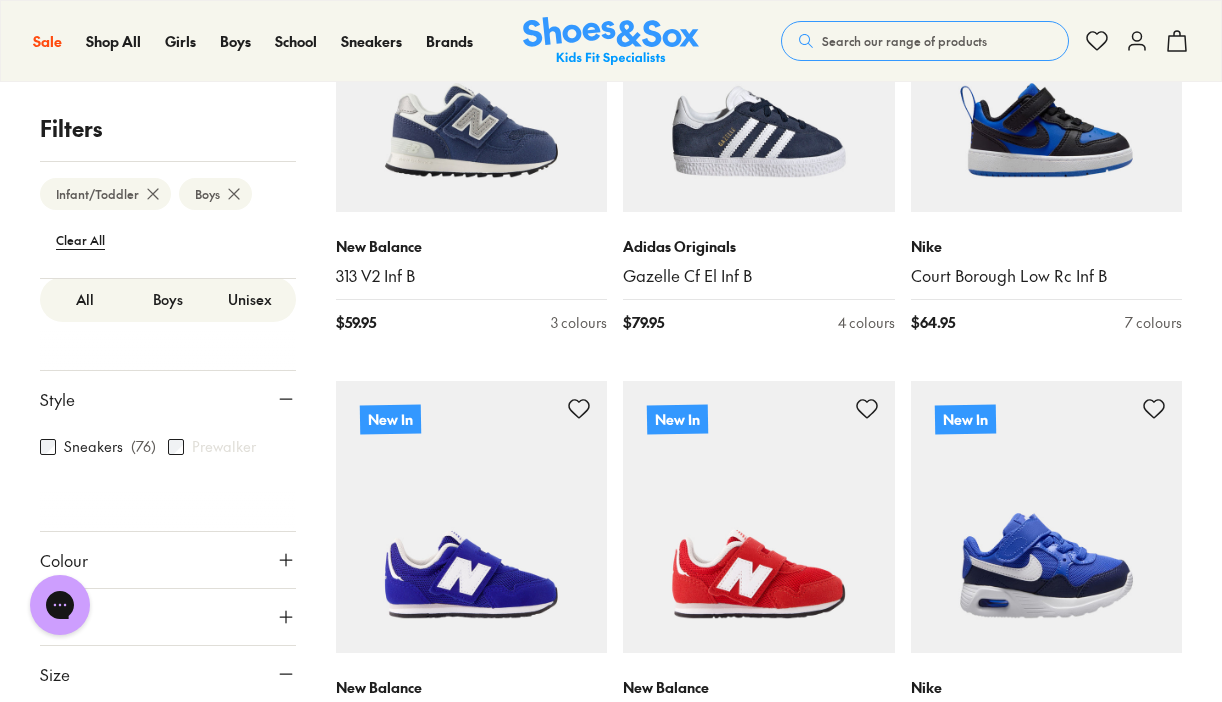 scroll, scrollTop: 477, scrollLeft: 0, axis: vertical 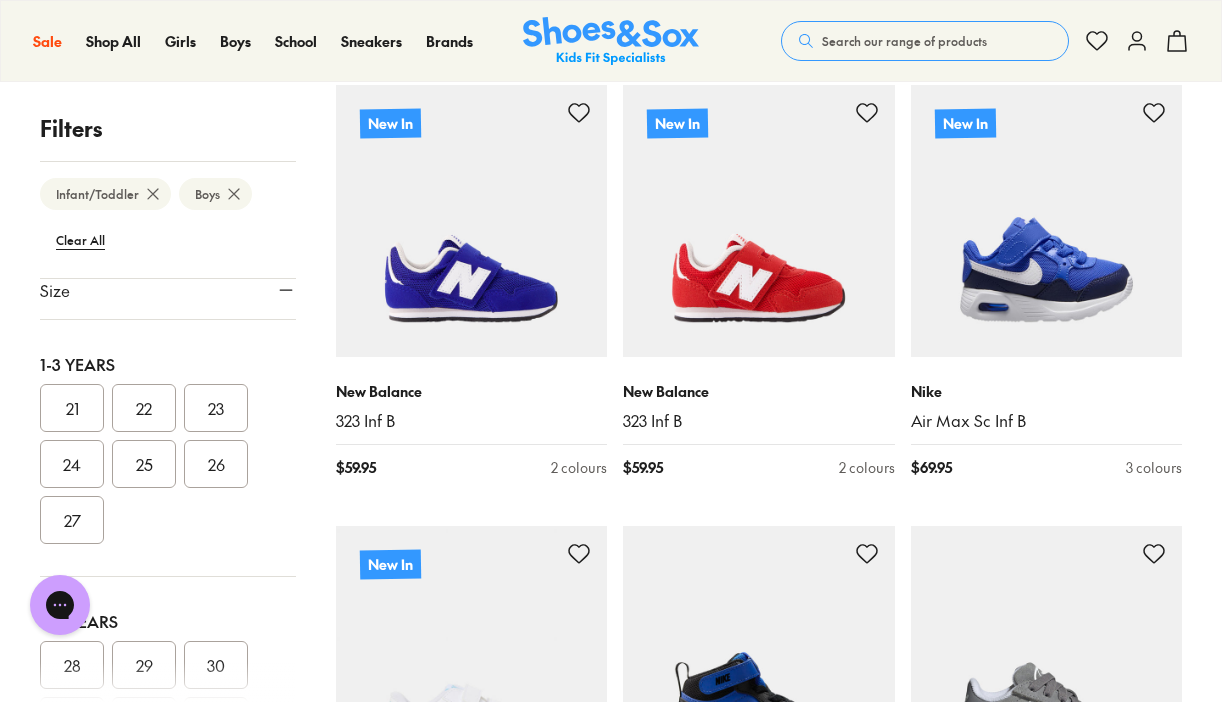 click on "23" at bounding box center (216, 408) 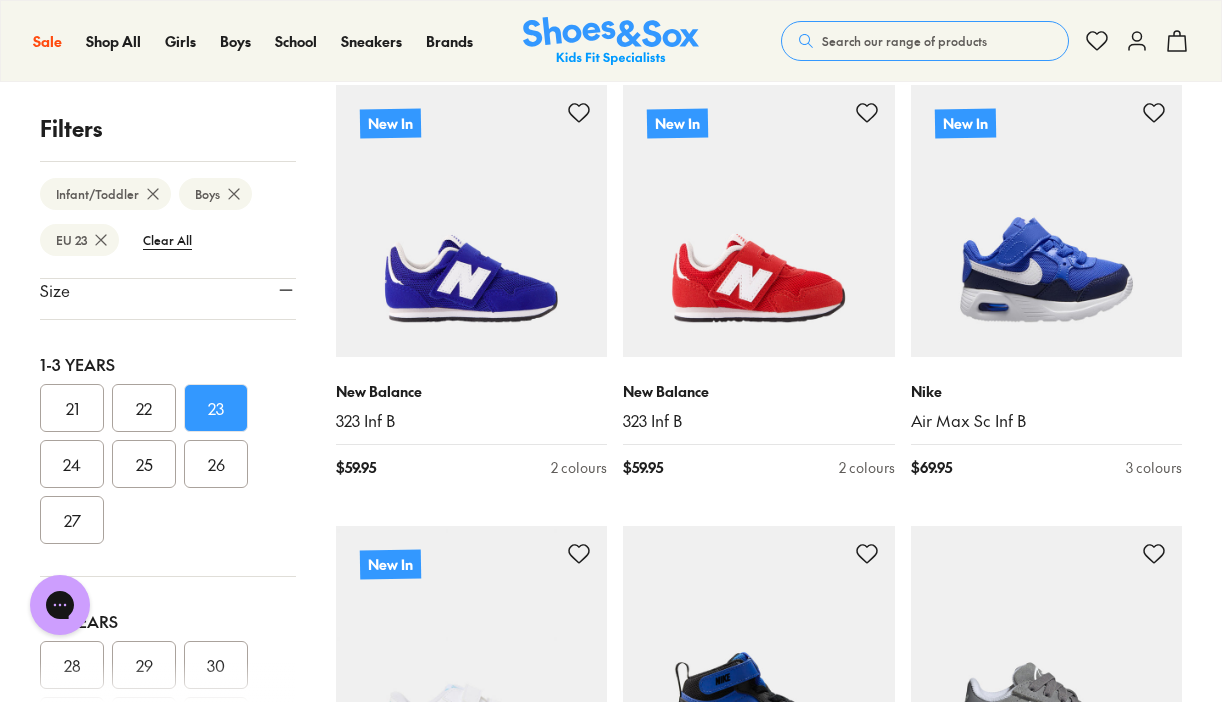 scroll, scrollTop: 0, scrollLeft: 0, axis: both 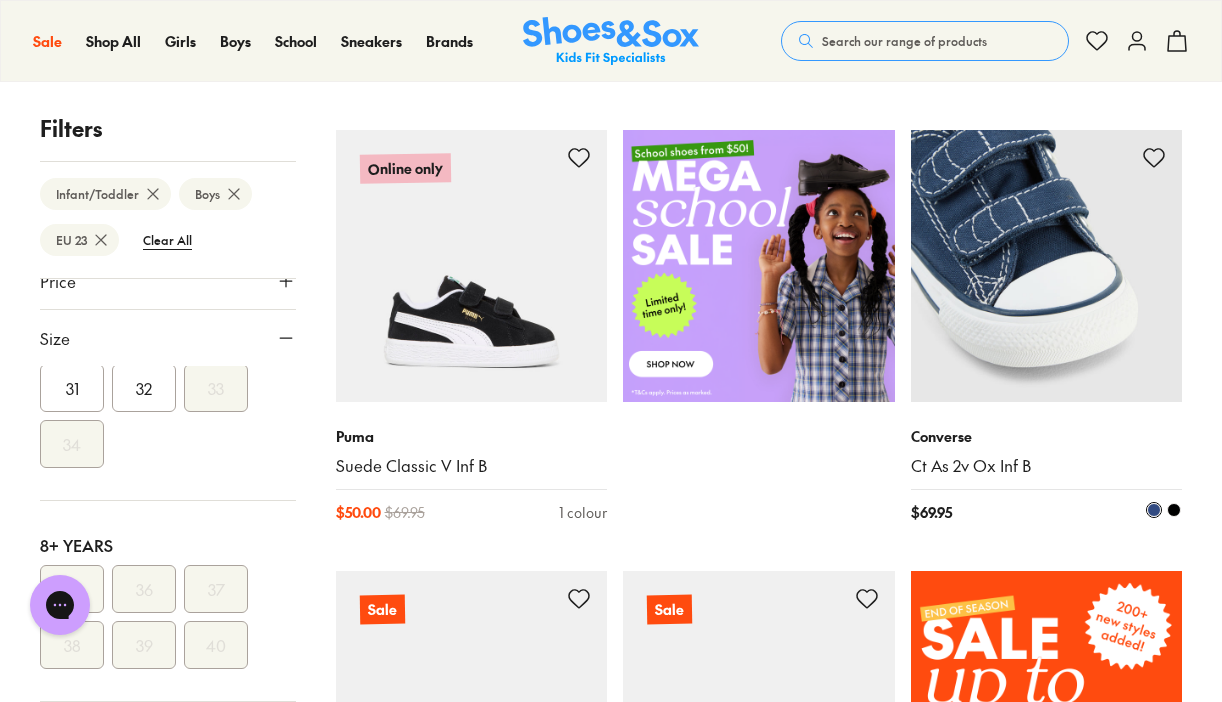 click at bounding box center [1047, 266] 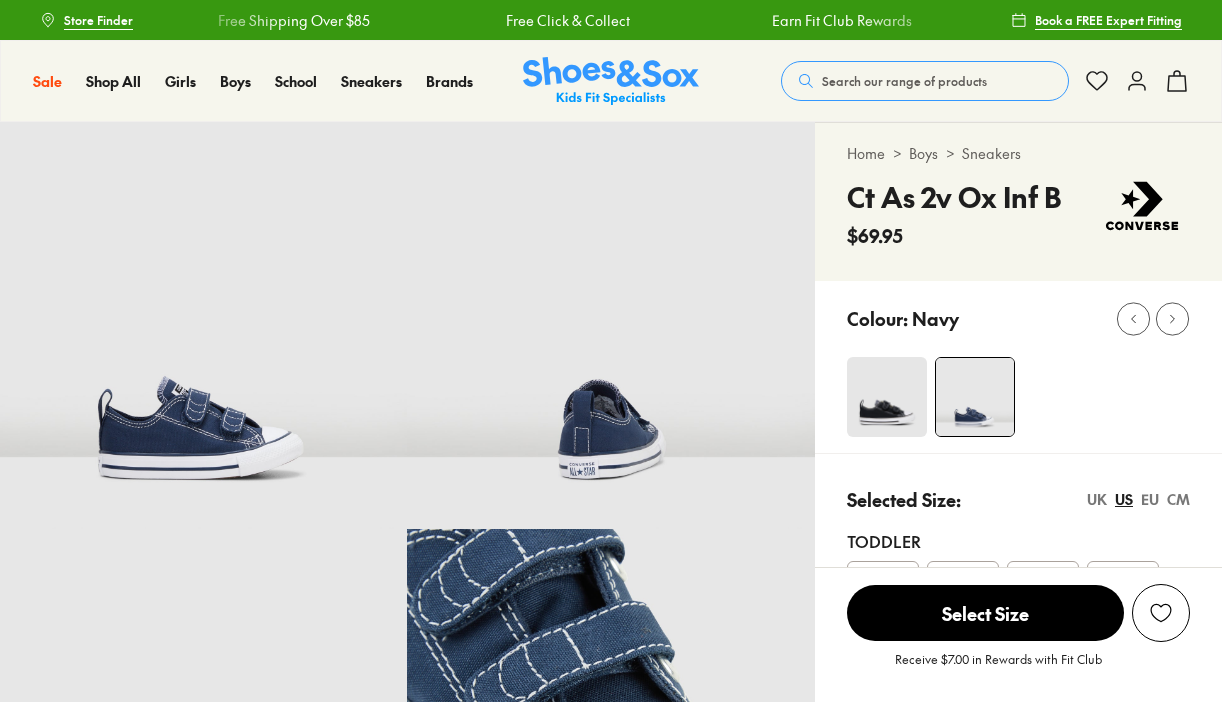 scroll, scrollTop: 0, scrollLeft: 0, axis: both 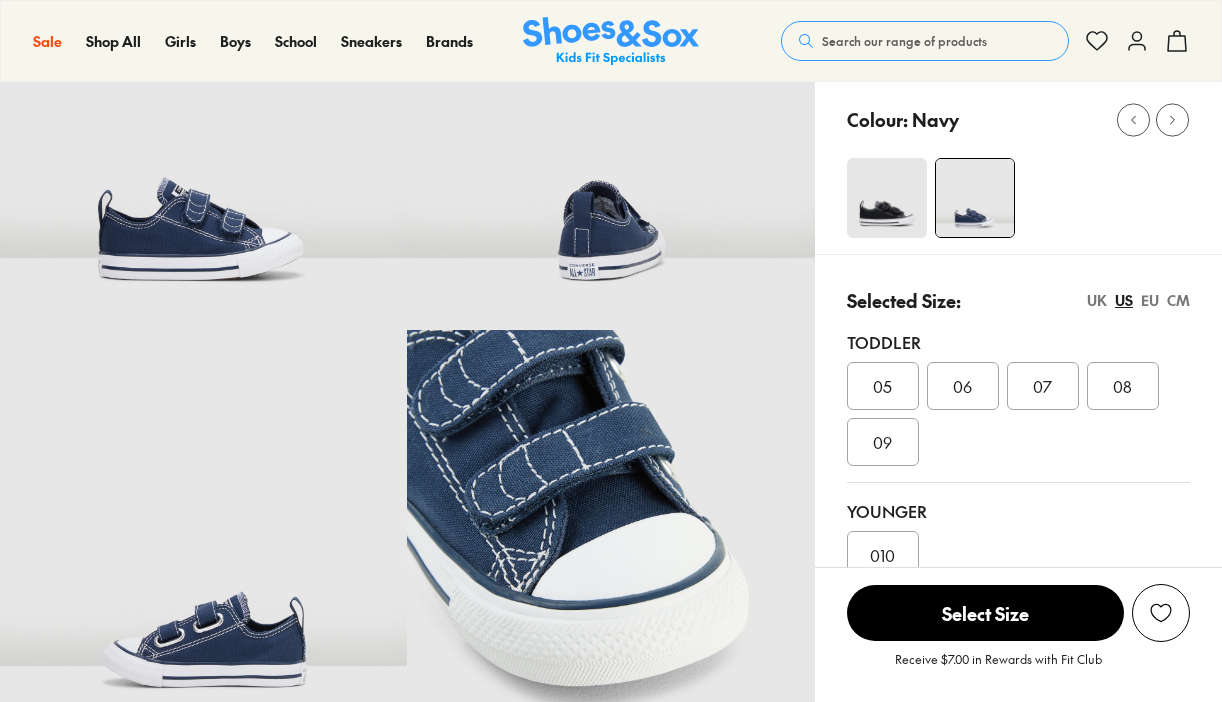select on "*" 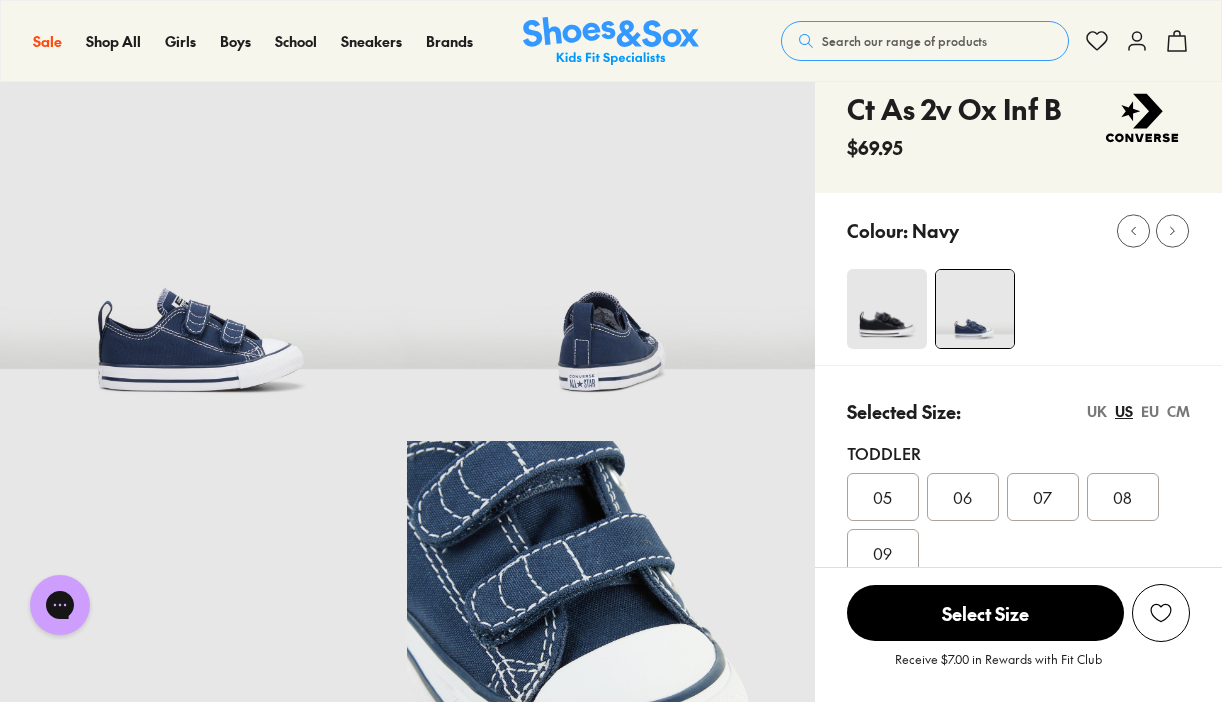 scroll, scrollTop: 193, scrollLeft: 0, axis: vertical 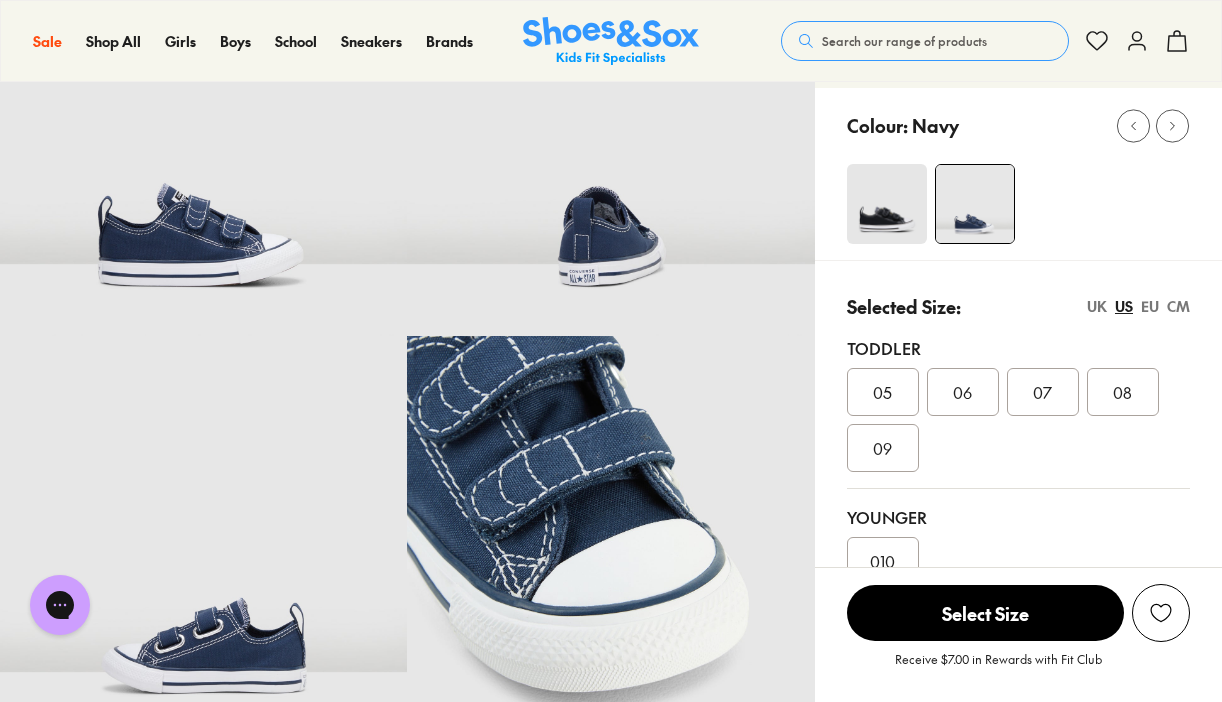 drag, startPoint x: 613, startPoint y: 228, endPoint x: 491, endPoint y: 229, distance: 122.0041 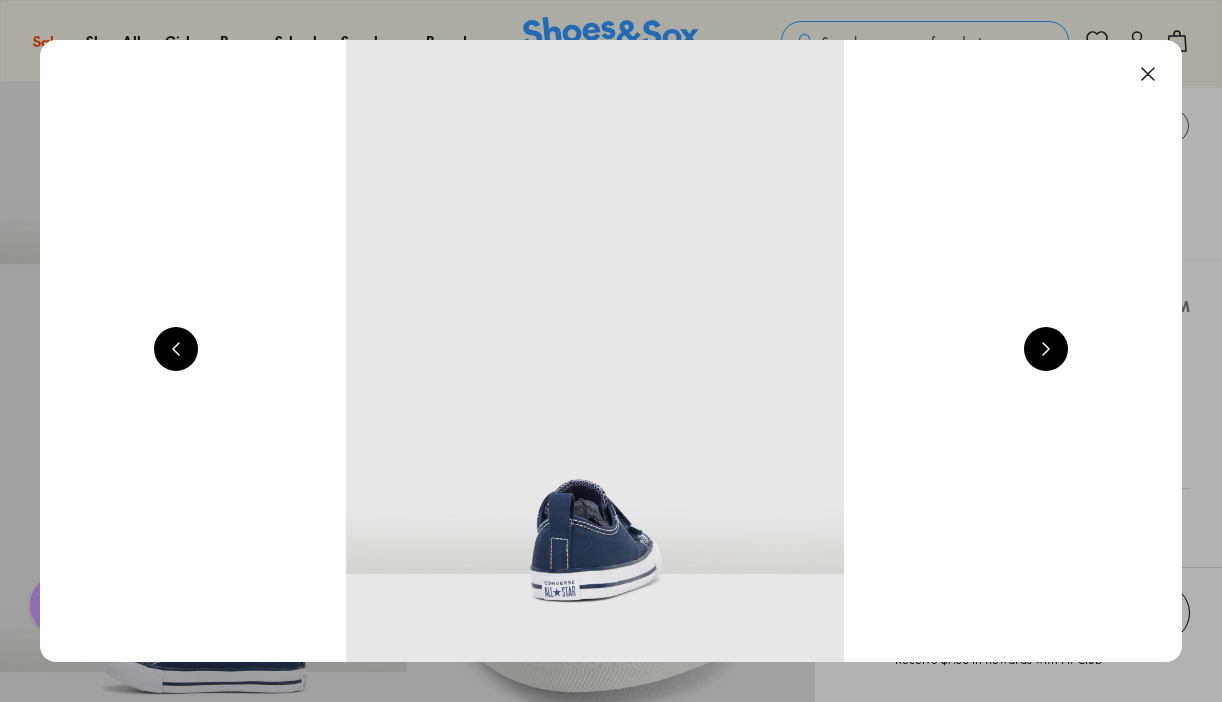 click at bounding box center (1046, 349) 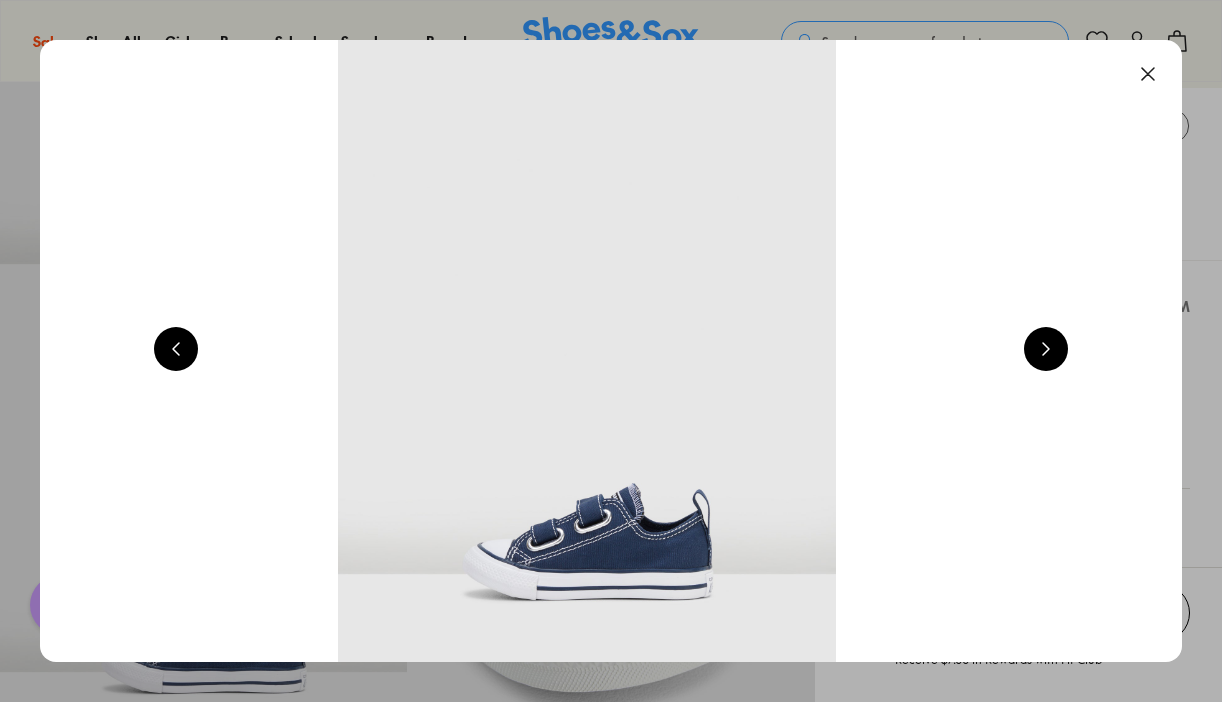 click at bounding box center [1046, 349] 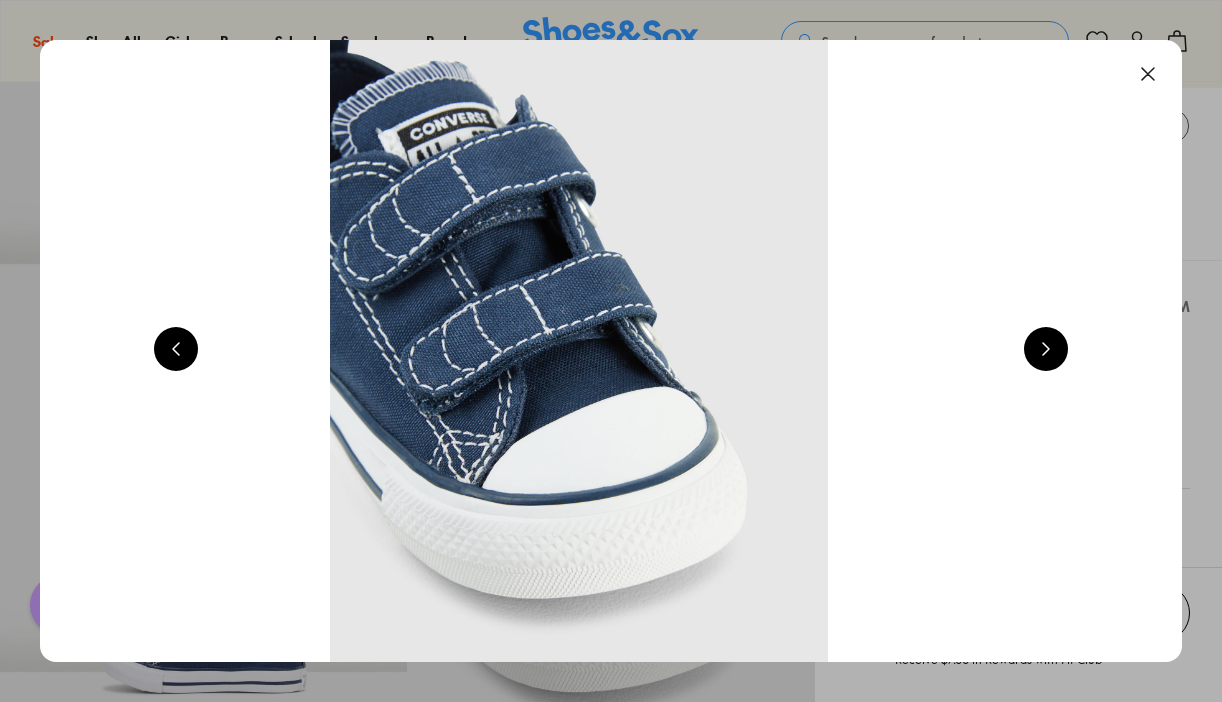 click at bounding box center (1046, 349) 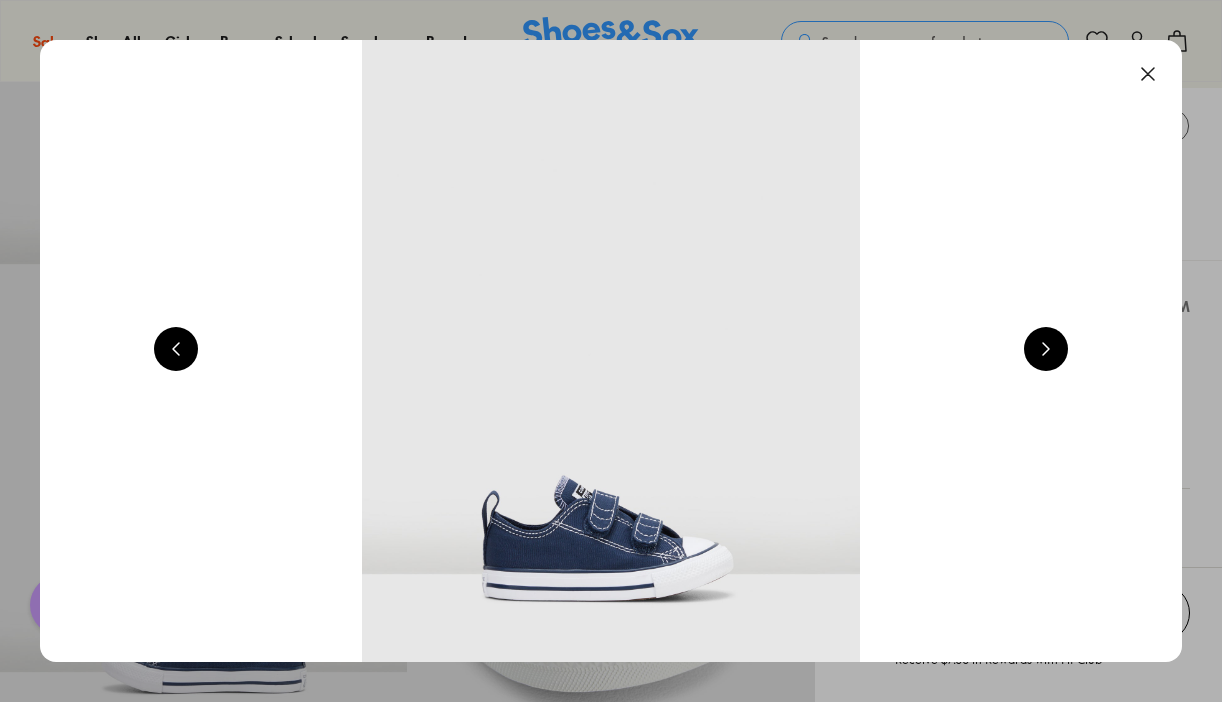 click at bounding box center [1046, 349] 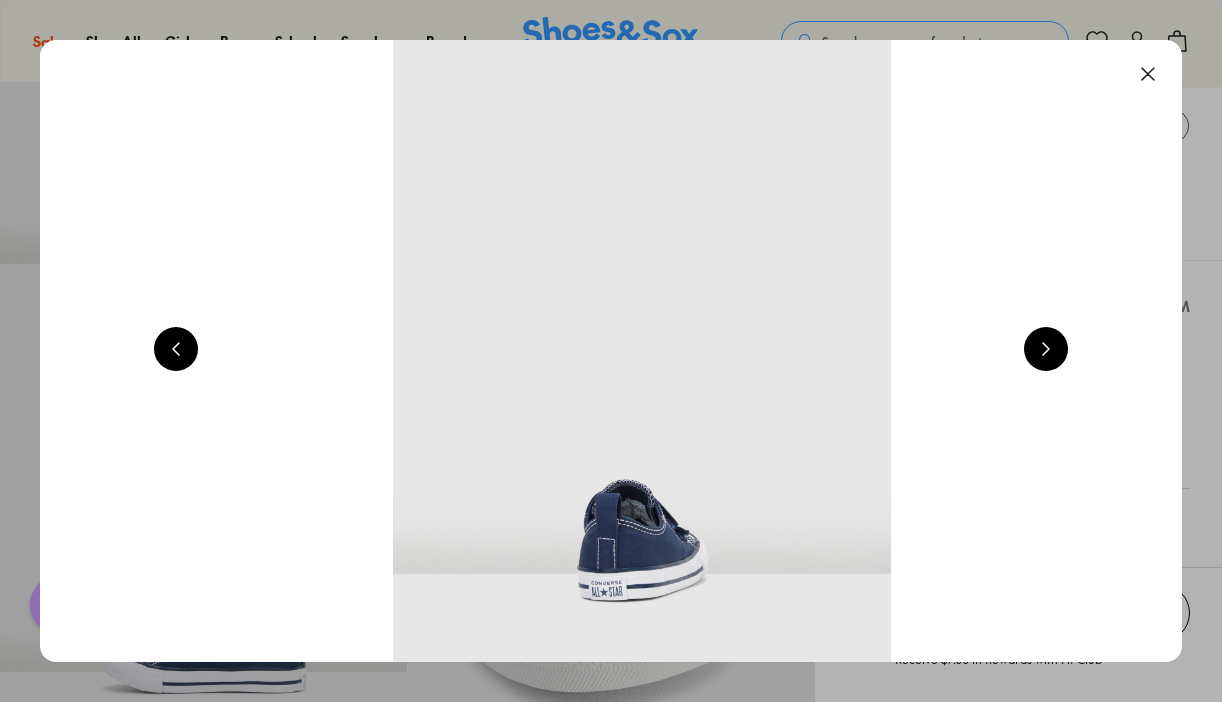 scroll, scrollTop: 0, scrollLeft: 2300, axis: horizontal 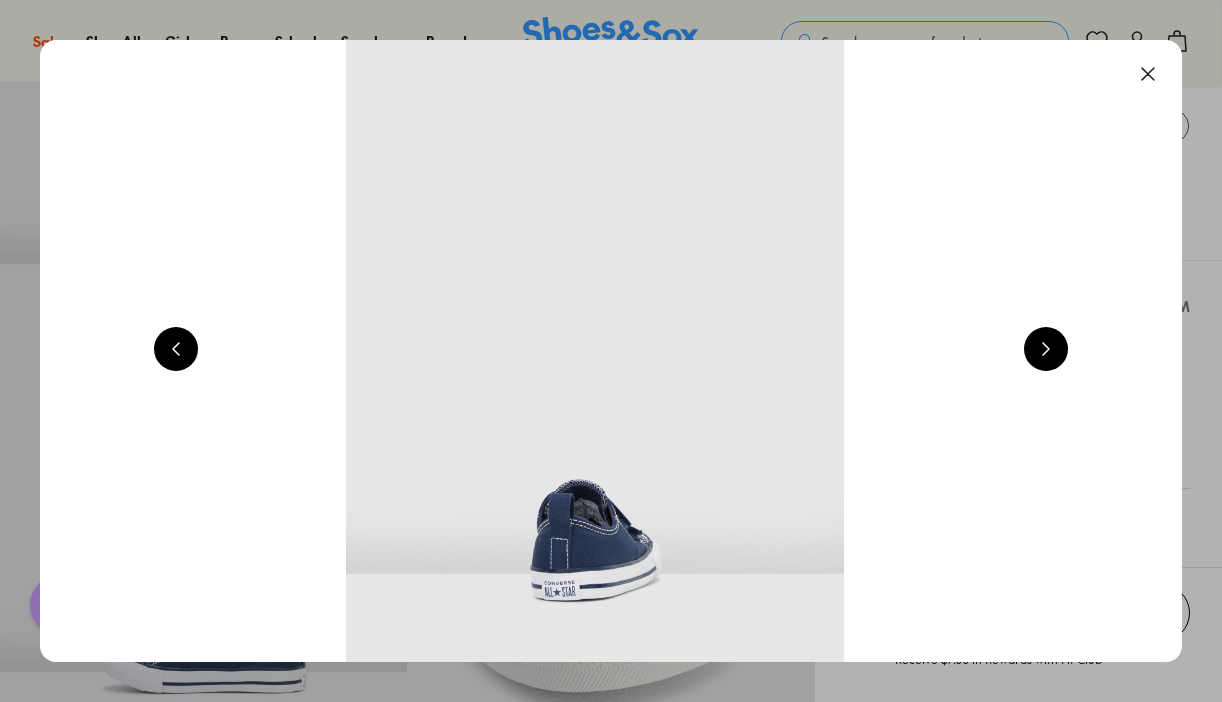 click at bounding box center [1148, 74] 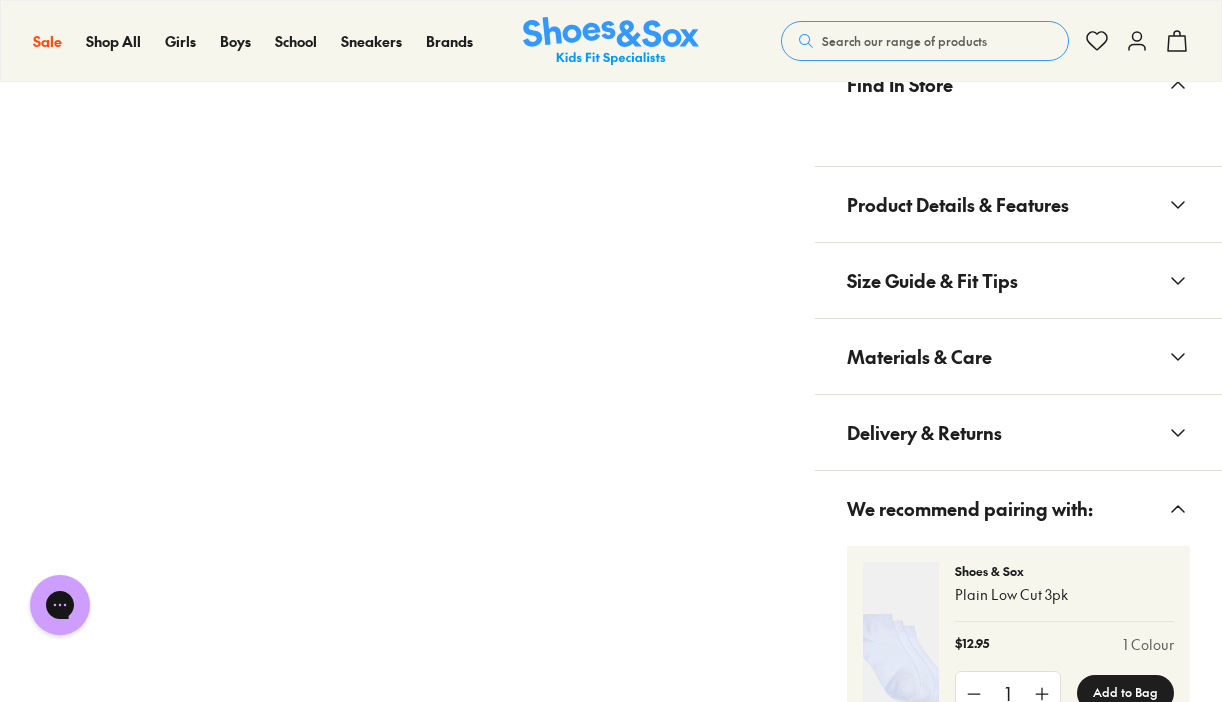 scroll, scrollTop: 982, scrollLeft: 0, axis: vertical 